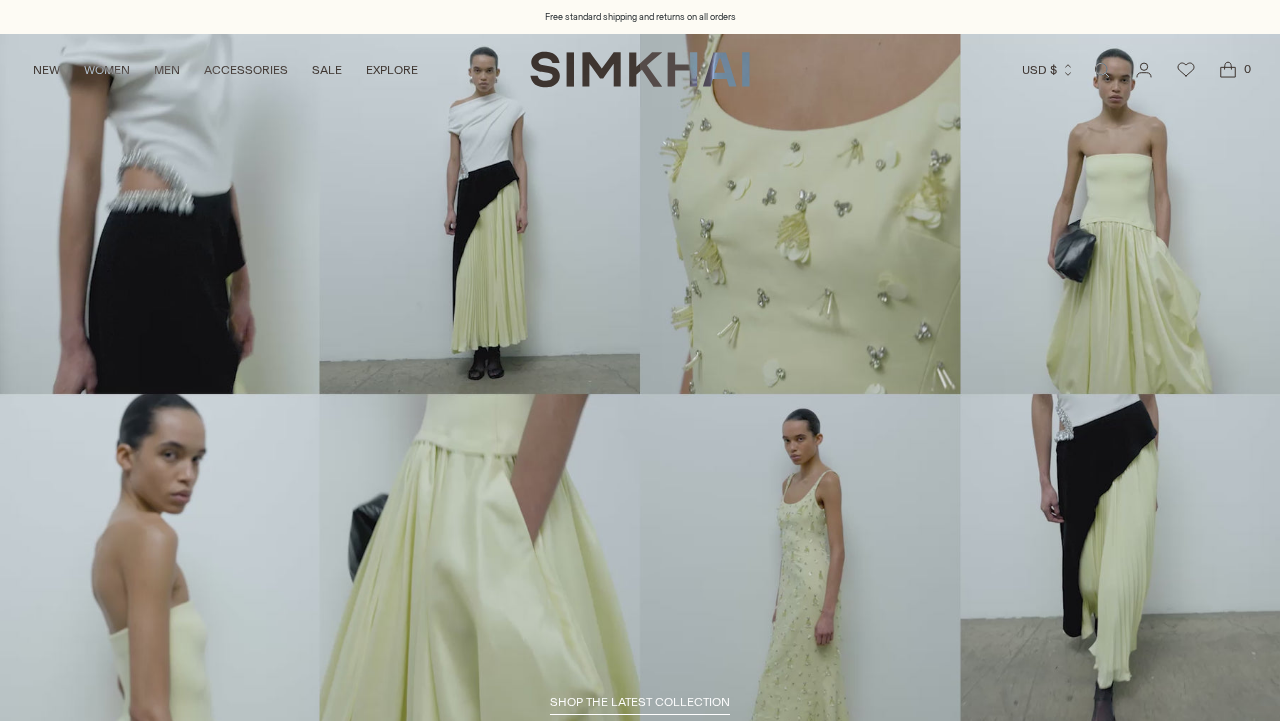 scroll, scrollTop: 0, scrollLeft: 0, axis: both 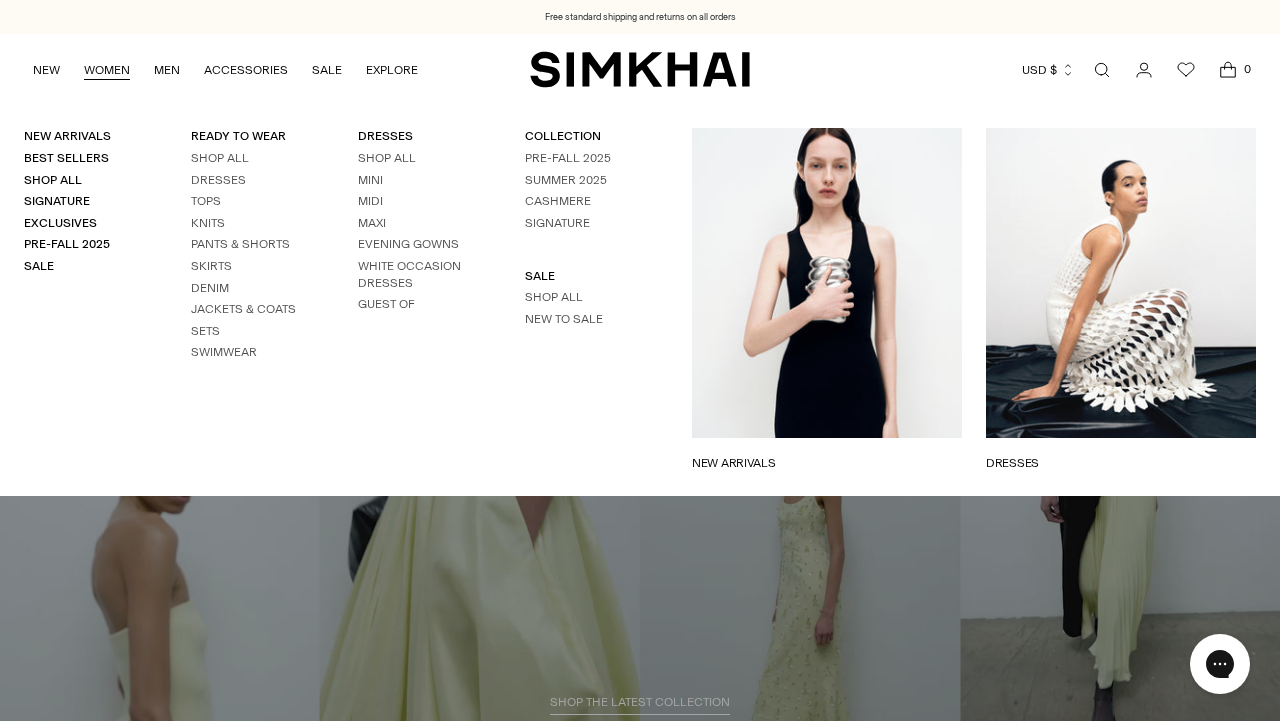 click on "WOMEN" at bounding box center [107, 70] 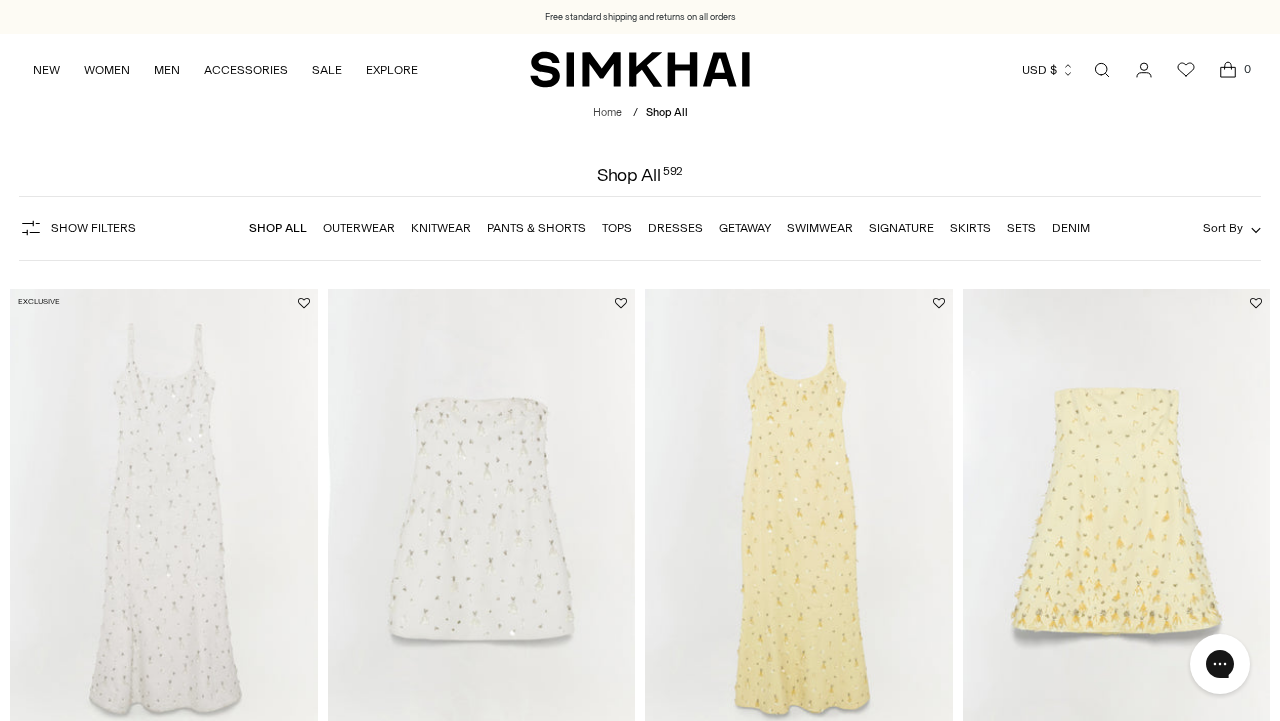 scroll, scrollTop: 1543, scrollLeft: 0, axis: vertical 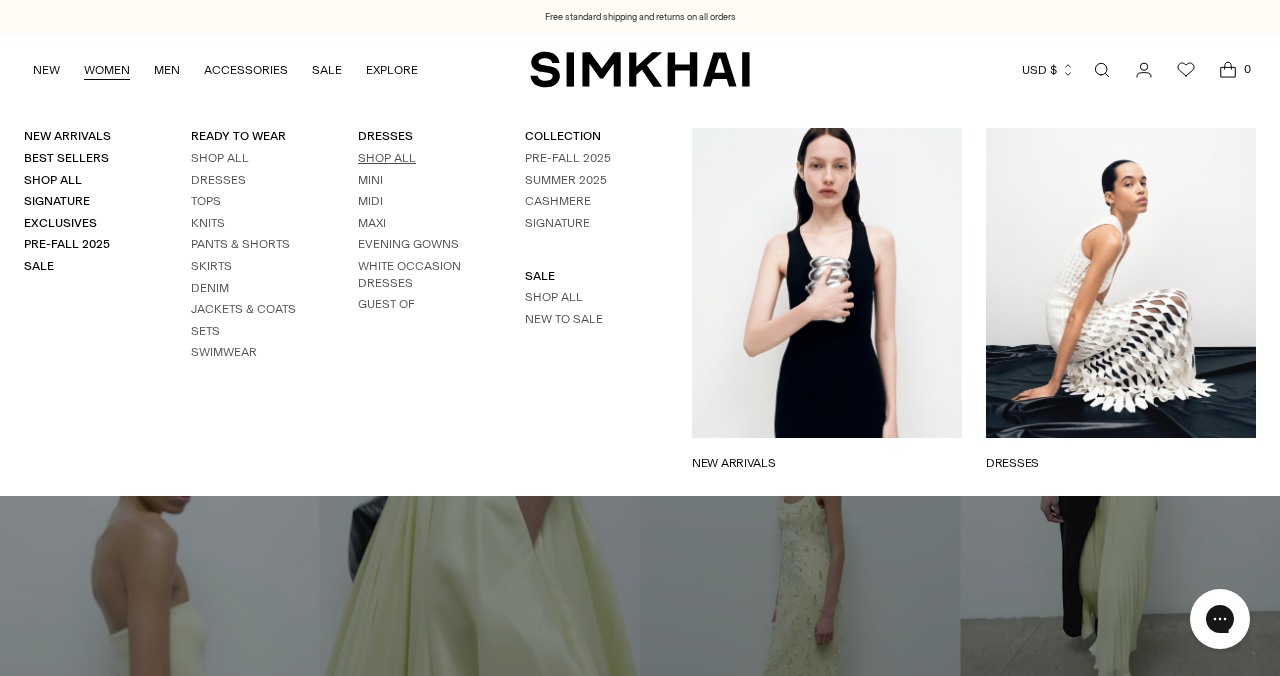 click on "Shop All" at bounding box center (218, 180) 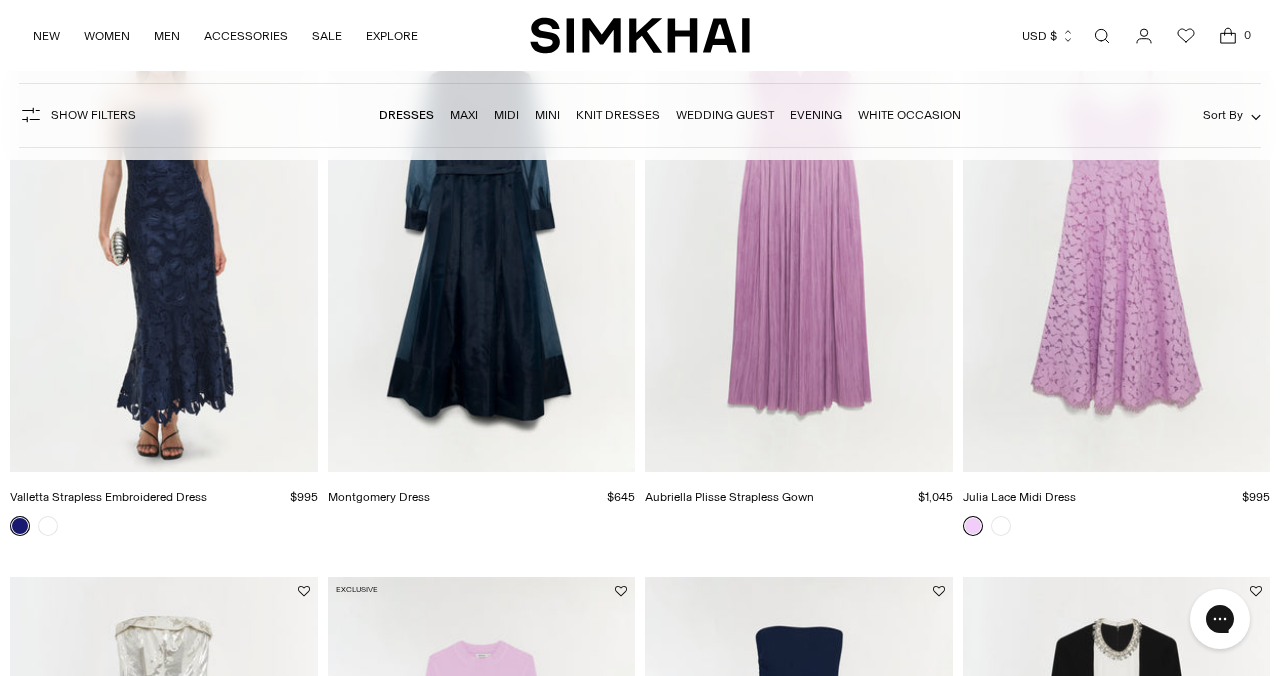 scroll, scrollTop: 4769, scrollLeft: 0, axis: vertical 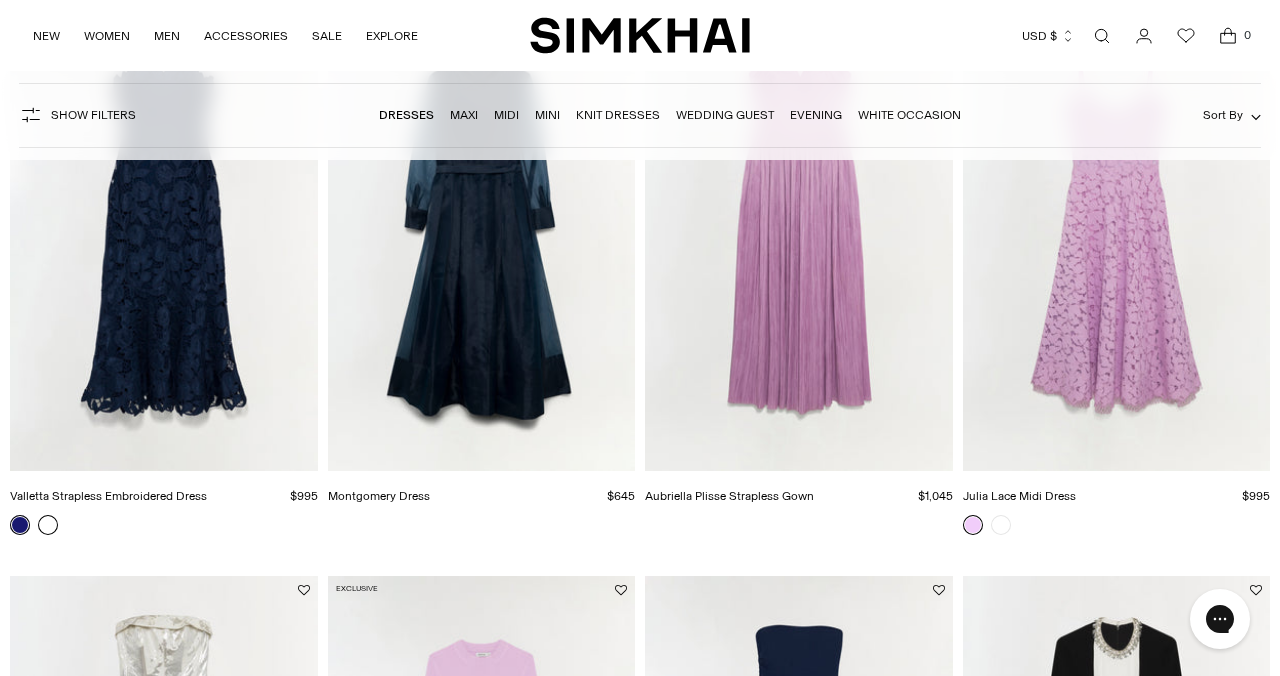 click at bounding box center [48, 525] 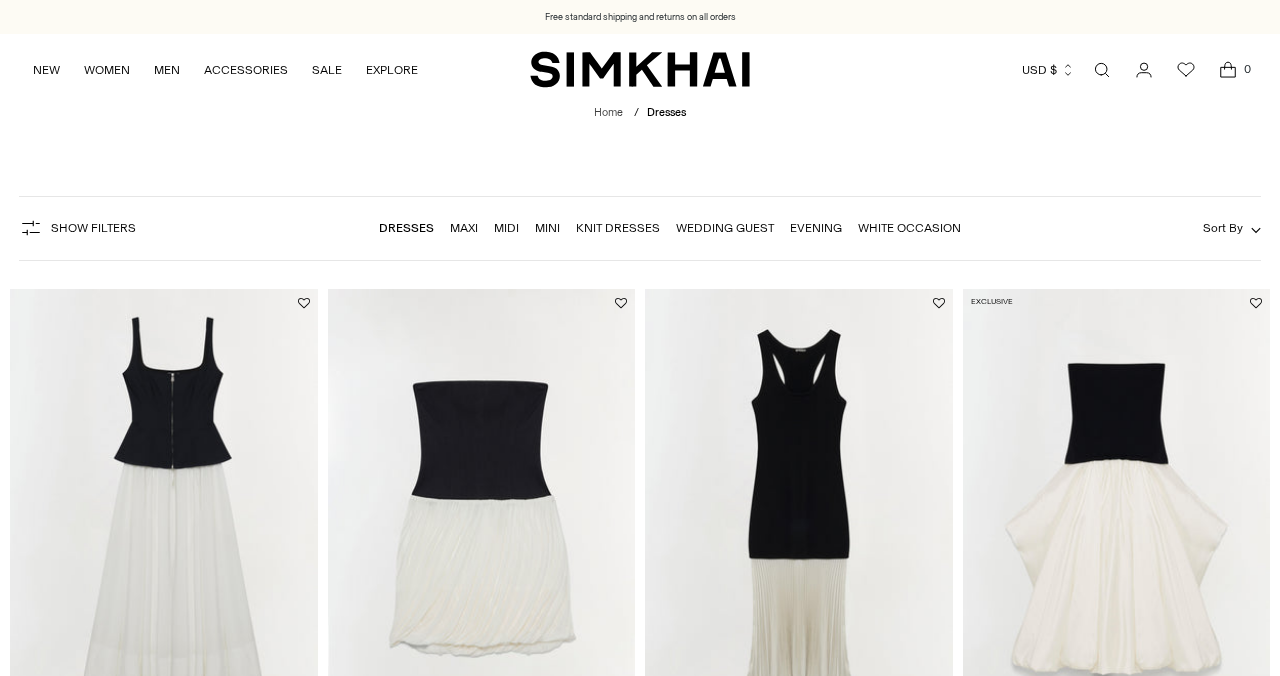 scroll, scrollTop: 6645, scrollLeft: 0, axis: vertical 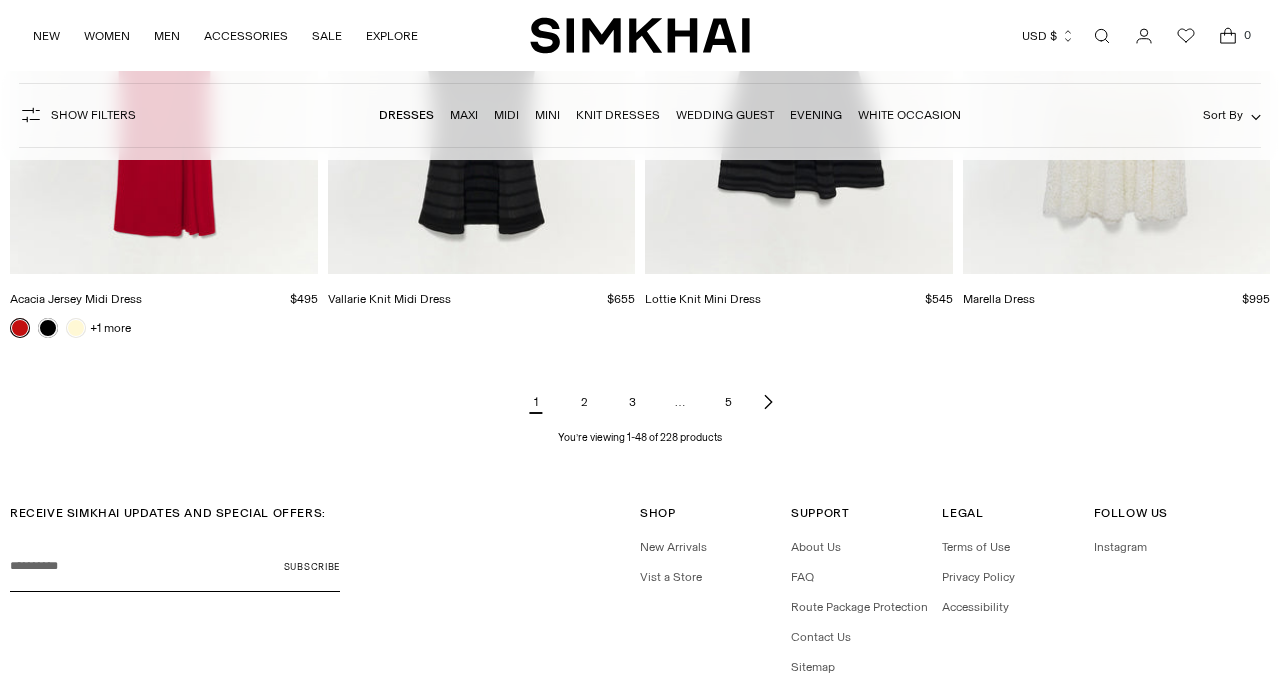 click on "2" at bounding box center (584, 402) 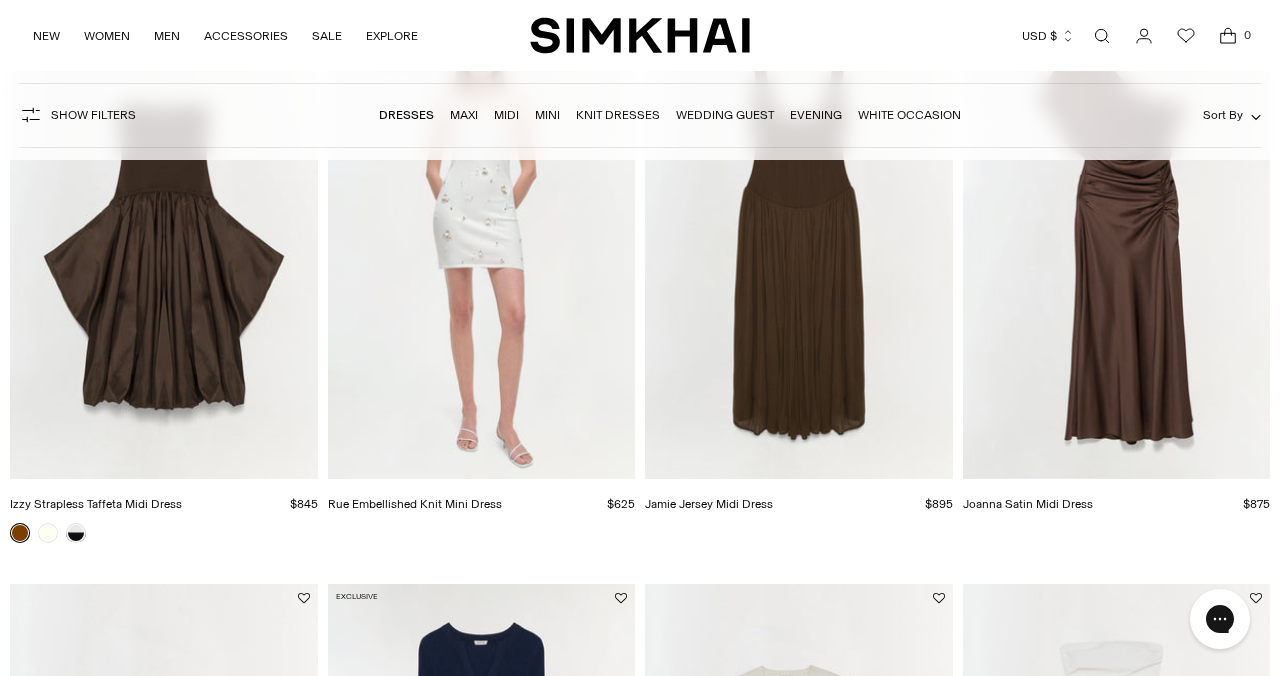 scroll, scrollTop: 1290, scrollLeft: 0, axis: vertical 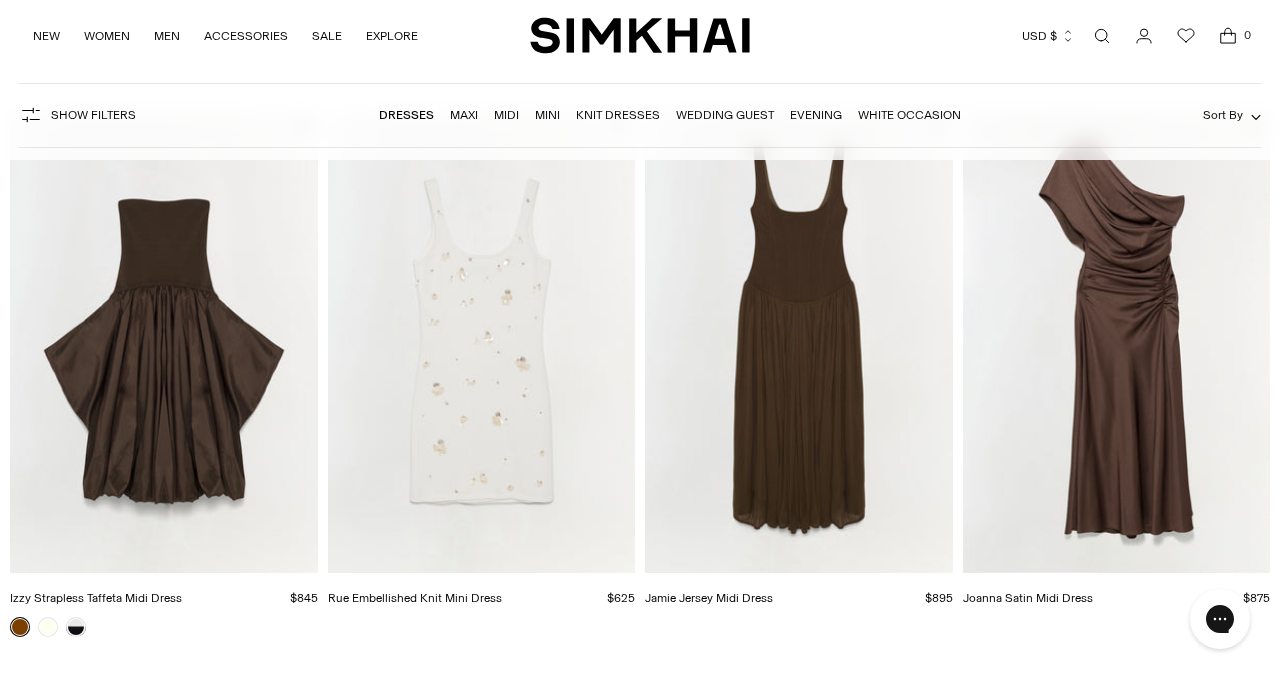 click at bounding box center (0, 0) 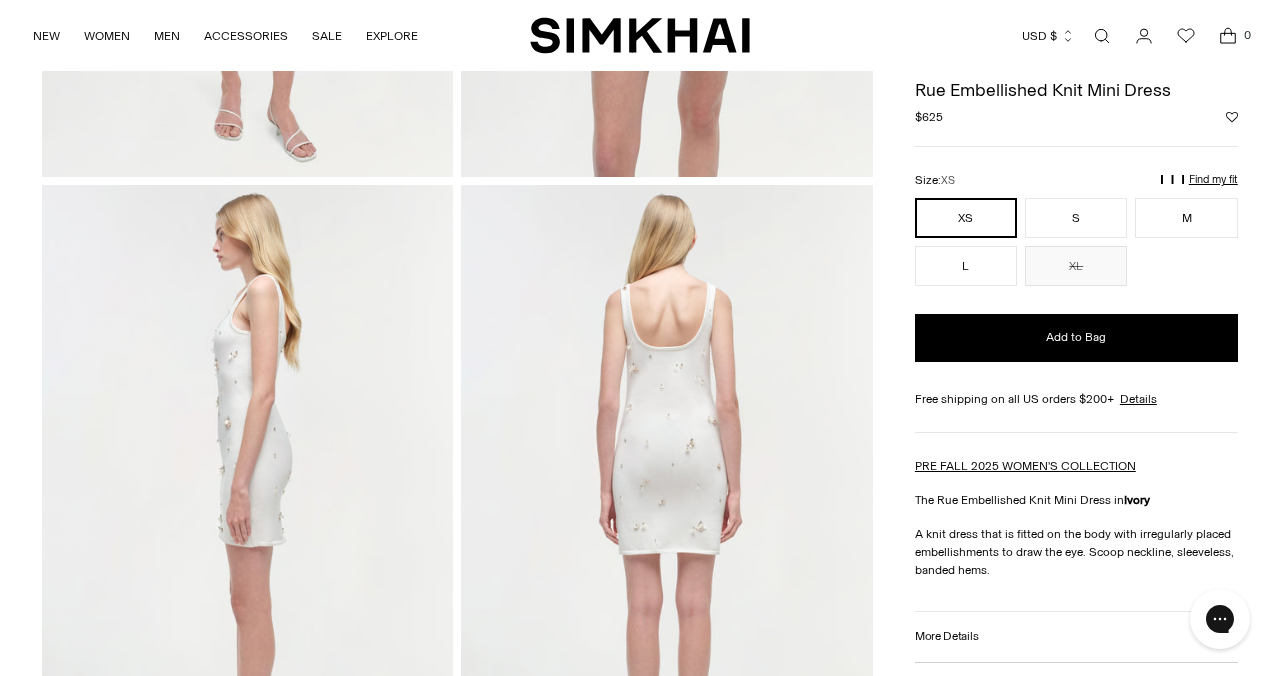 scroll, scrollTop: 0, scrollLeft: 0, axis: both 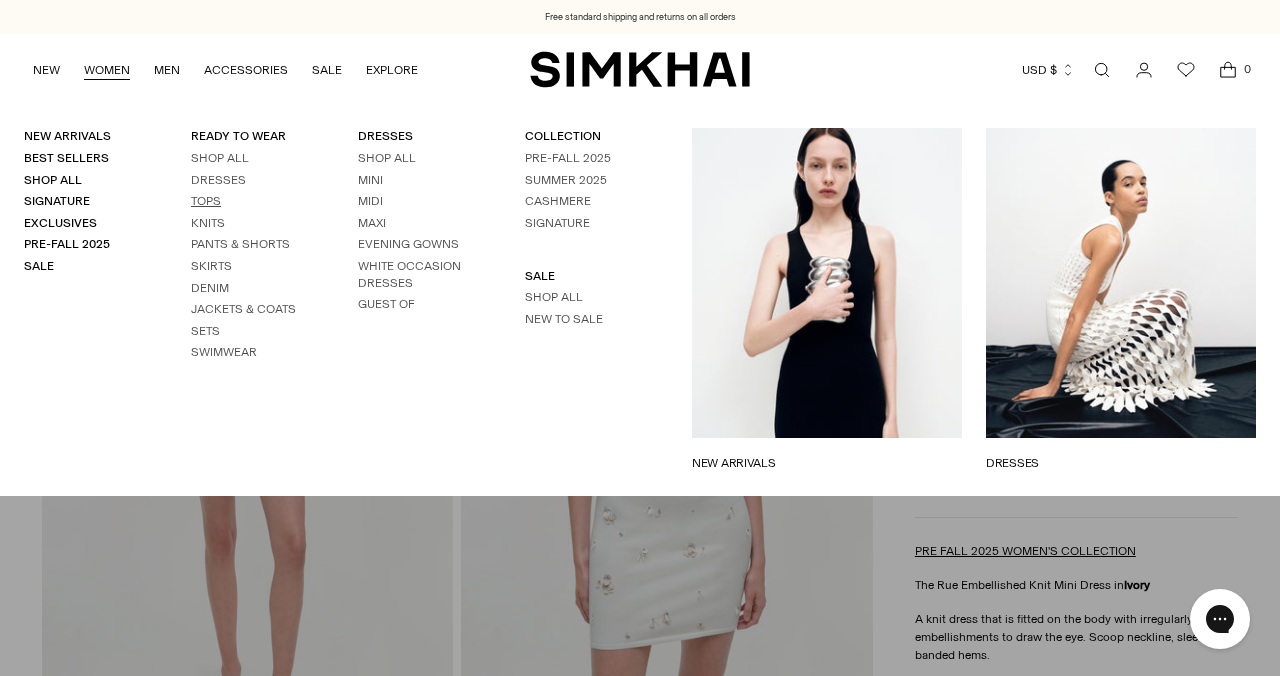 click on "Tops" at bounding box center [206, 201] 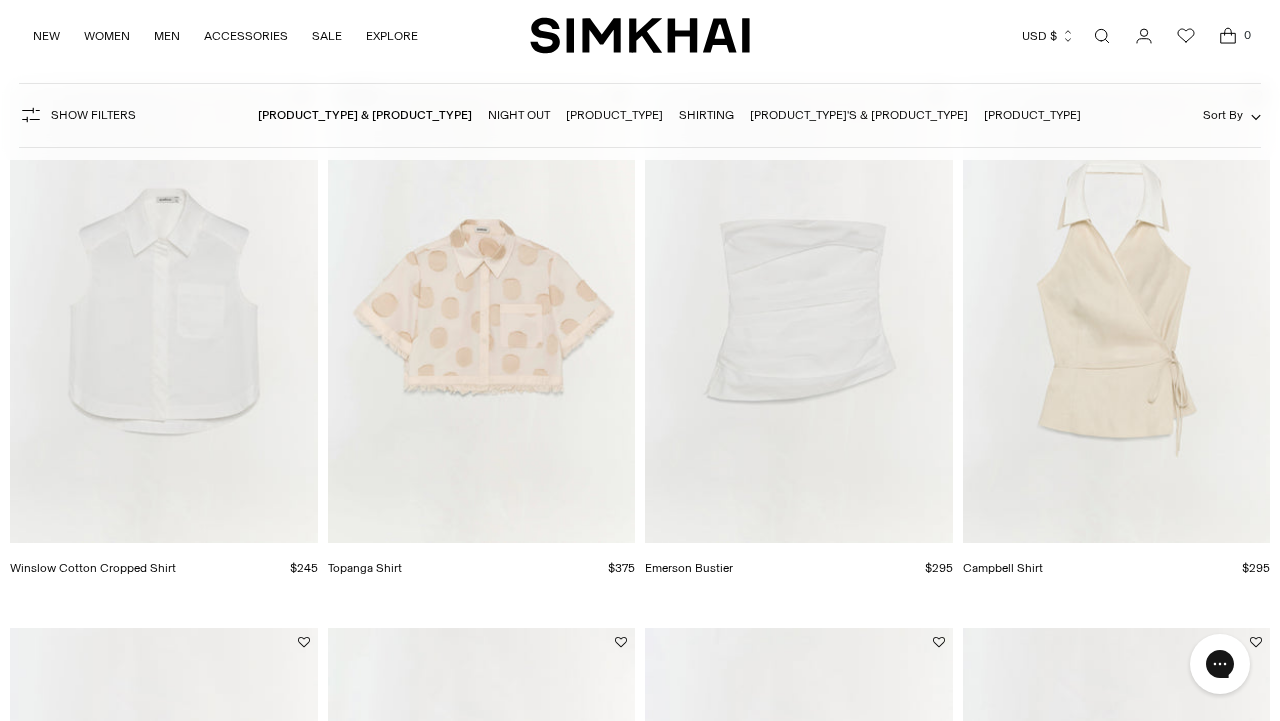 scroll, scrollTop: 0, scrollLeft: 0, axis: both 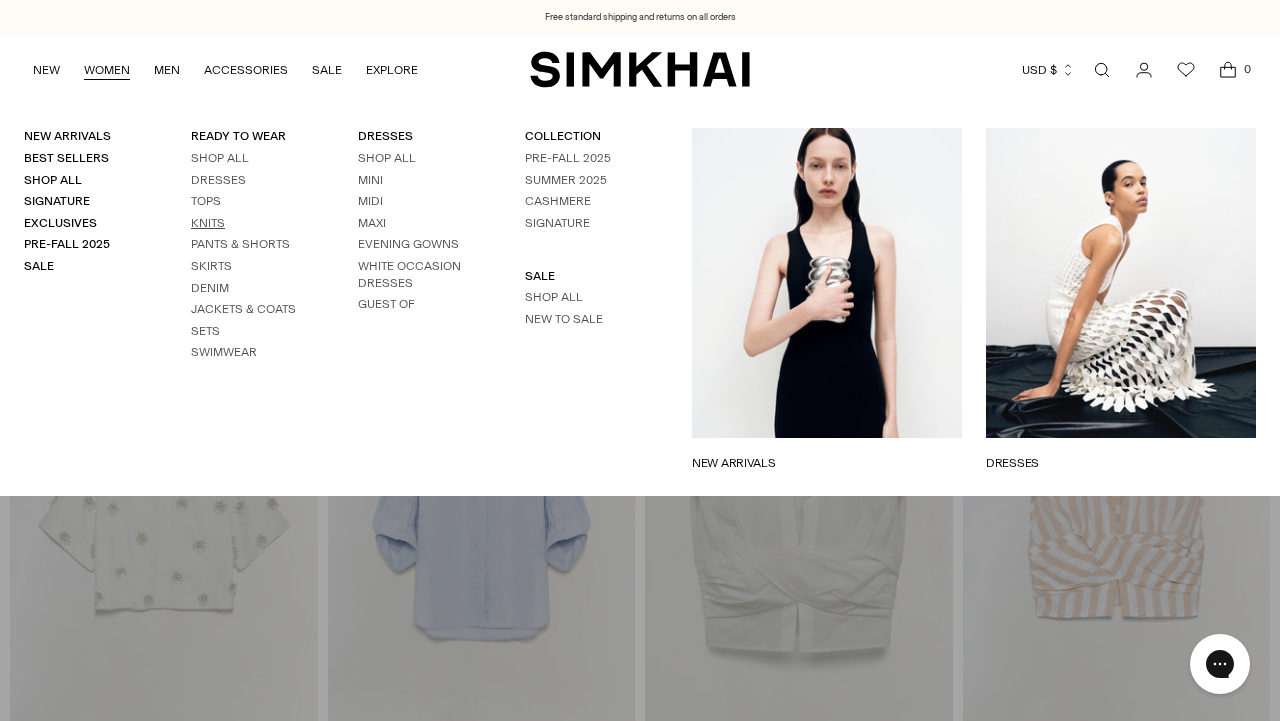 click on "Knits" at bounding box center [208, 223] 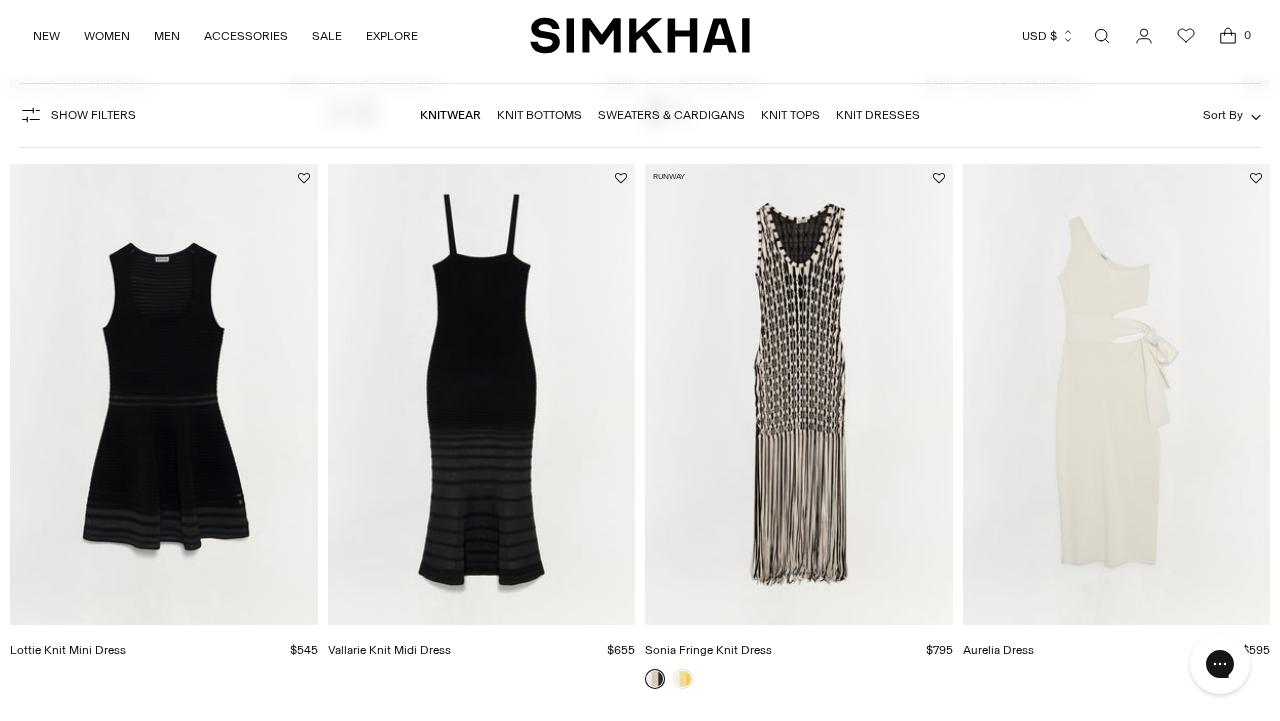 scroll, scrollTop: 0, scrollLeft: 0, axis: both 